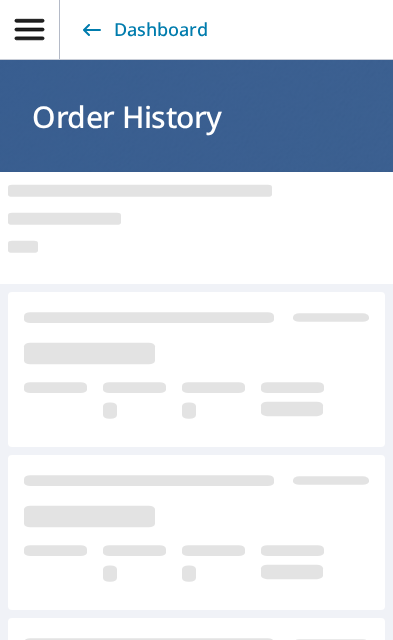 scroll, scrollTop: 0, scrollLeft: 0, axis: both 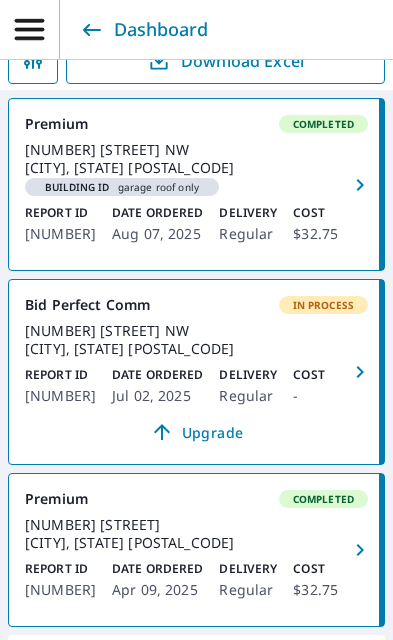 click 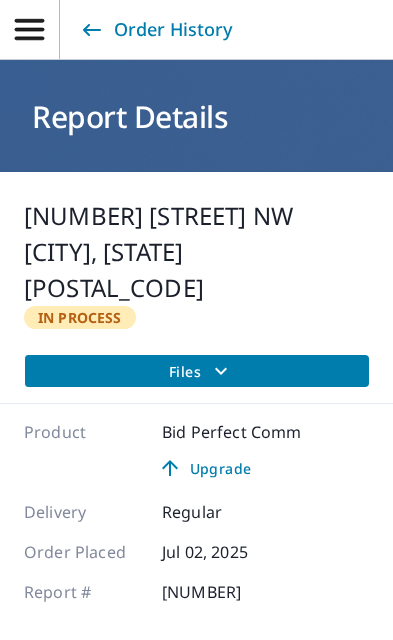 scroll, scrollTop: 0, scrollLeft: 0, axis: both 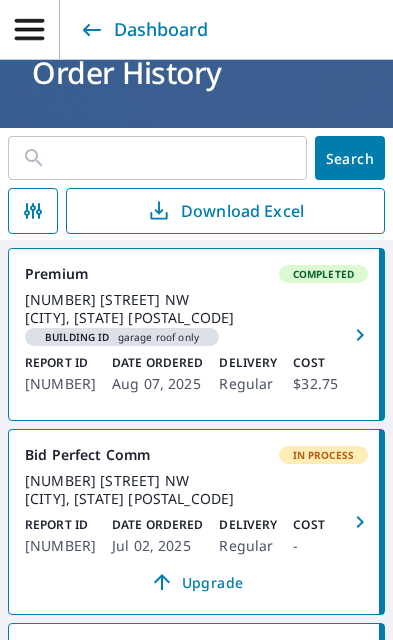 click 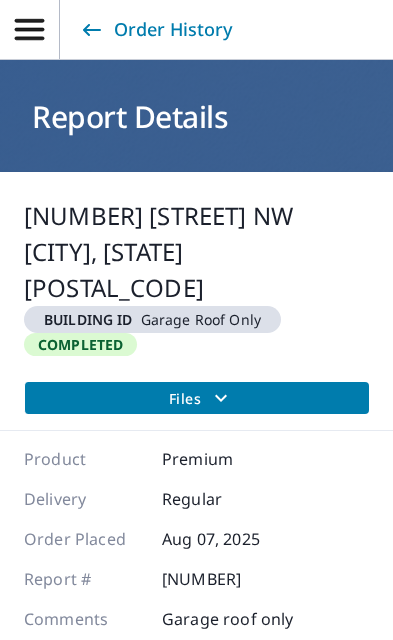 scroll, scrollTop: 0, scrollLeft: 0, axis: both 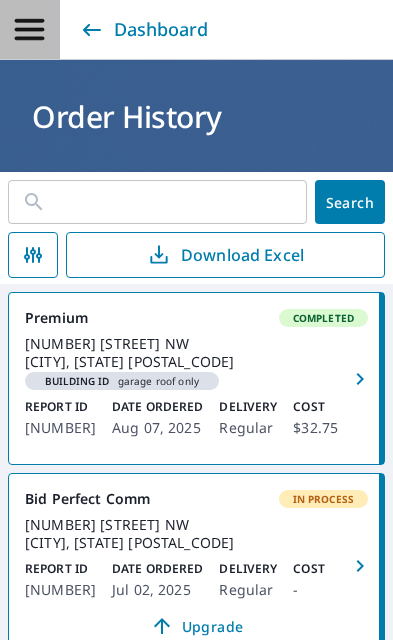 click 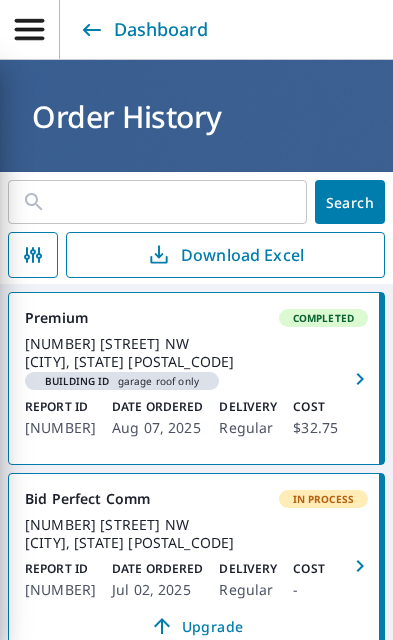 click on "Order History" at bounding box center (196, 116) 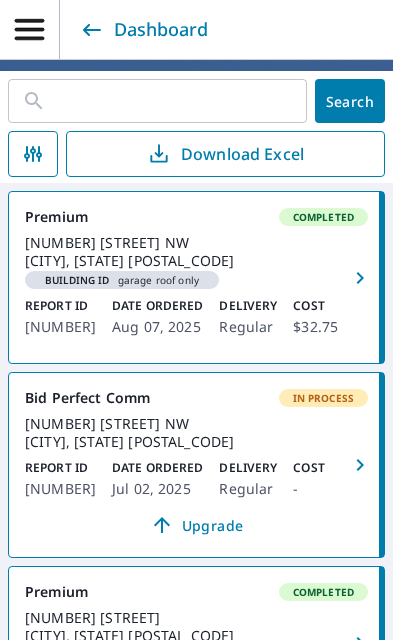 scroll, scrollTop: 110, scrollLeft: 0, axis: vertical 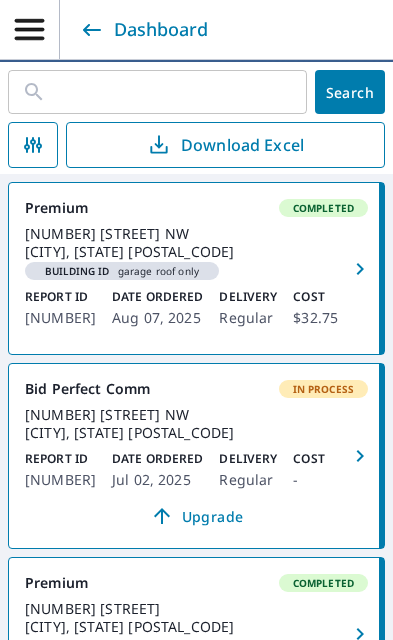 click 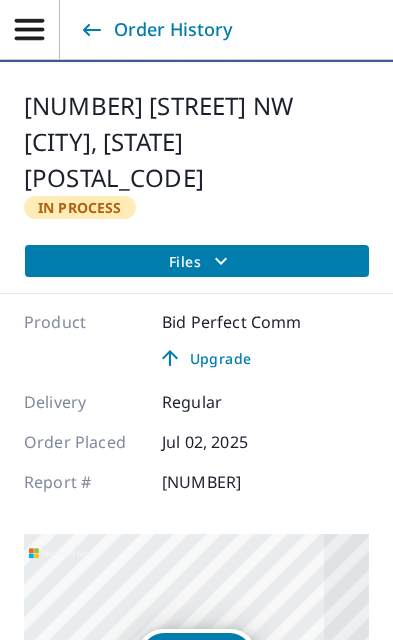 click on "Files" at bounding box center (201, 261) 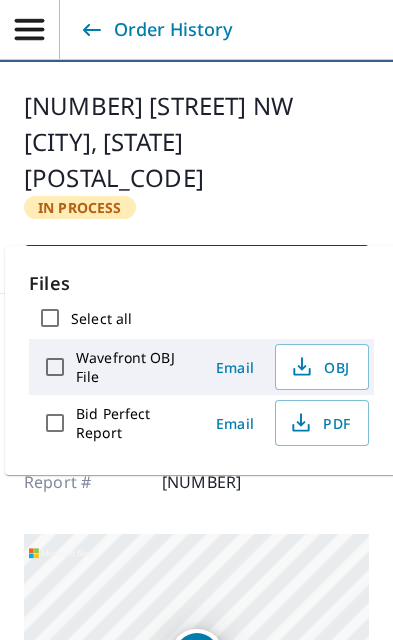 scroll, scrollTop: 0, scrollLeft: 0, axis: both 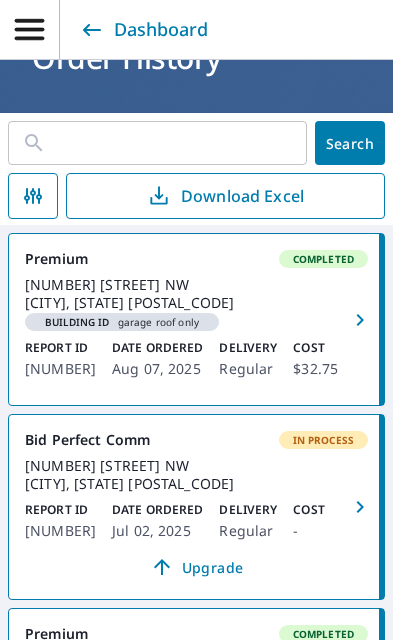 click 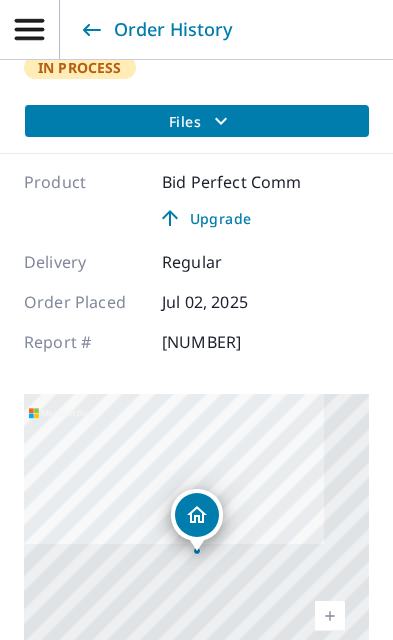 scroll, scrollTop: 242, scrollLeft: 0, axis: vertical 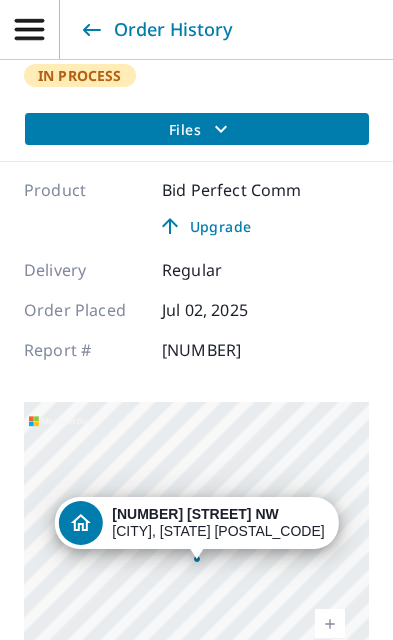 click 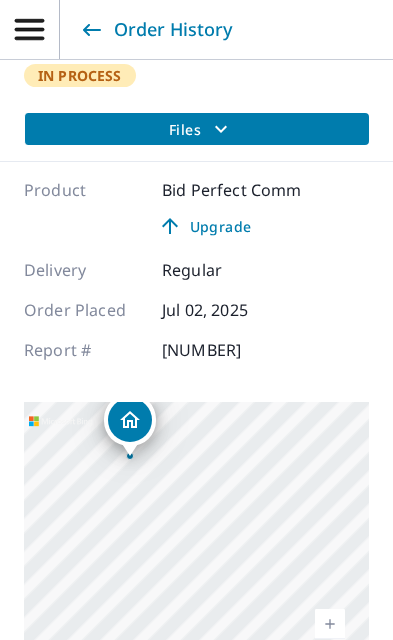 click 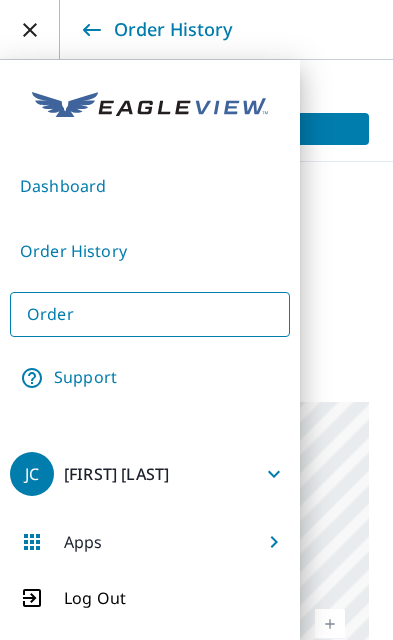 click on "Support" at bounding box center (150, 378) 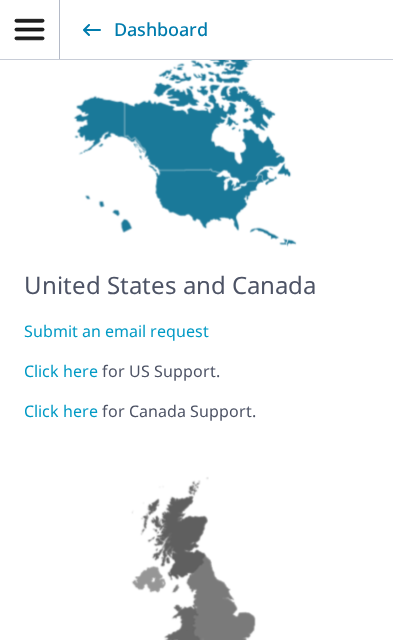 scroll, scrollTop: 164, scrollLeft: 0, axis: vertical 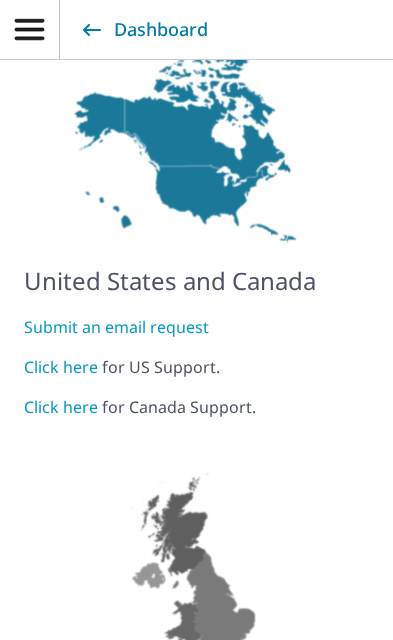 click on "Click here" at bounding box center (61, 407) 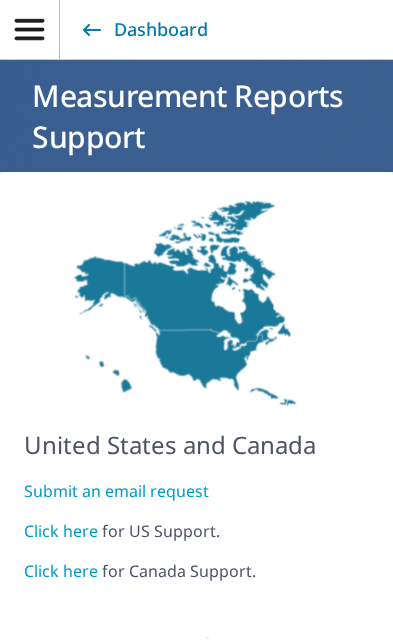 scroll, scrollTop: 0, scrollLeft: 0, axis: both 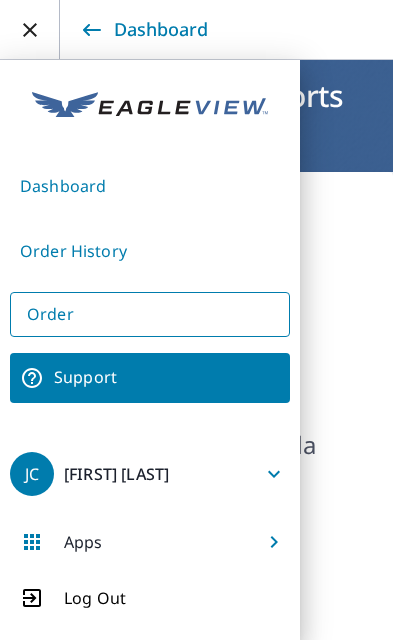 click 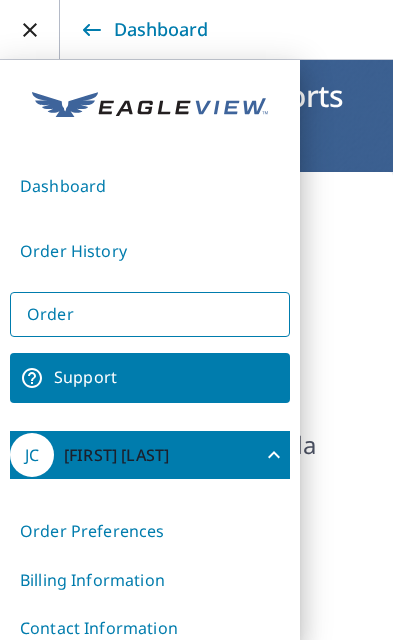scroll, scrollTop: 0, scrollLeft: 0, axis: both 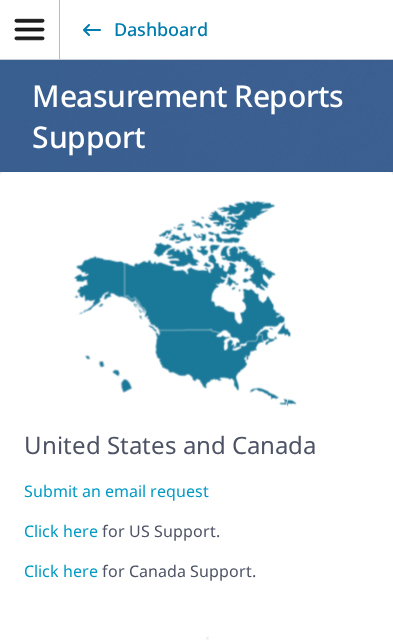click 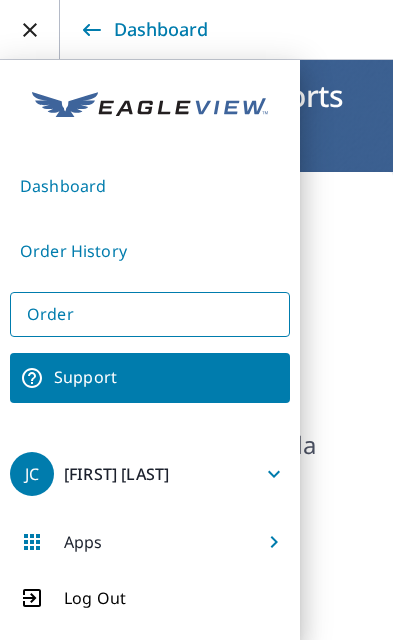 click on "Order" at bounding box center [150, 314] 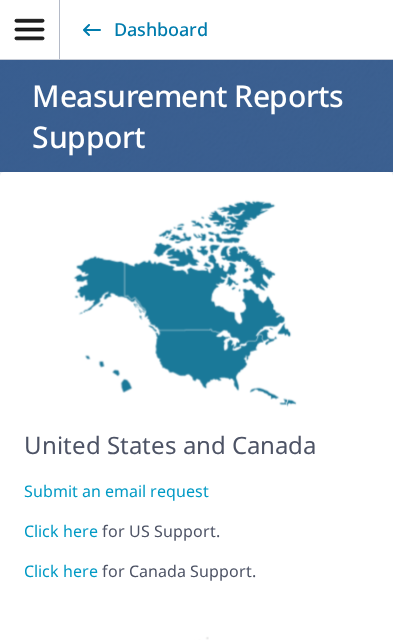 click 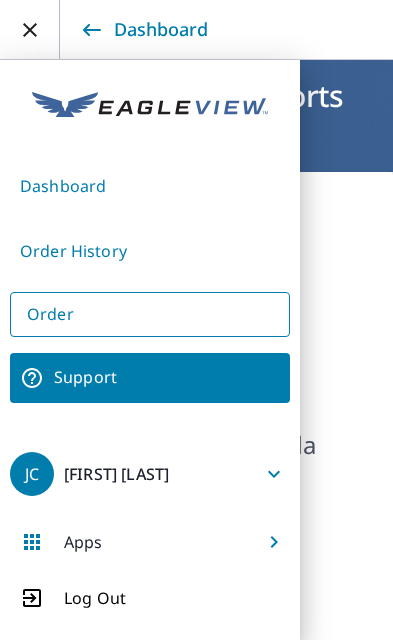 click on "Order History" at bounding box center [150, 251] 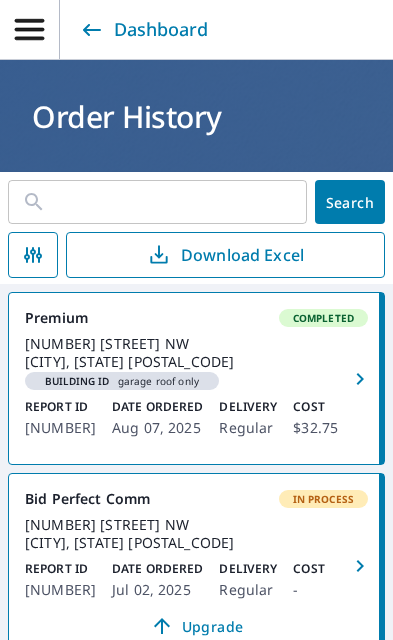 click at bounding box center [362, 378] 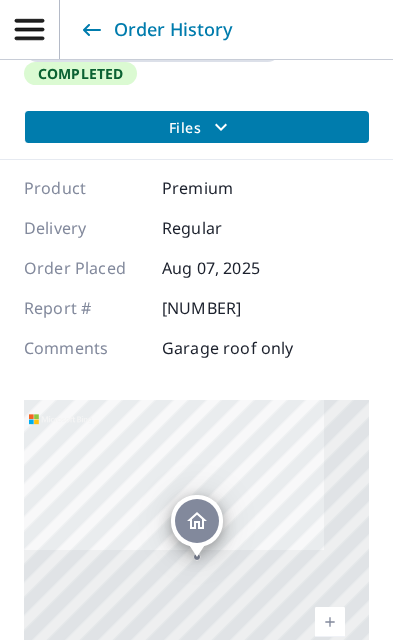 scroll, scrollTop: 269, scrollLeft: 0, axis: vertical 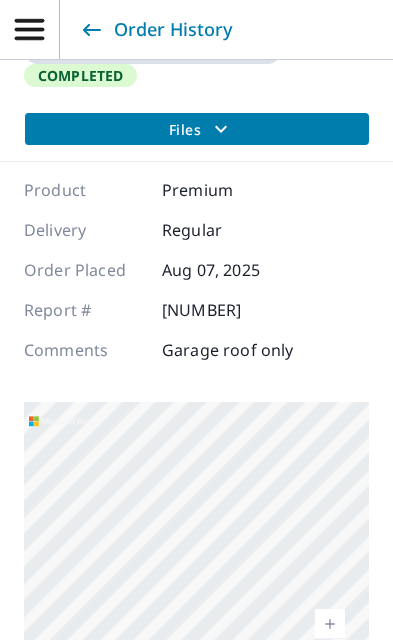 click on "Files" at bounding box center [201, 129] 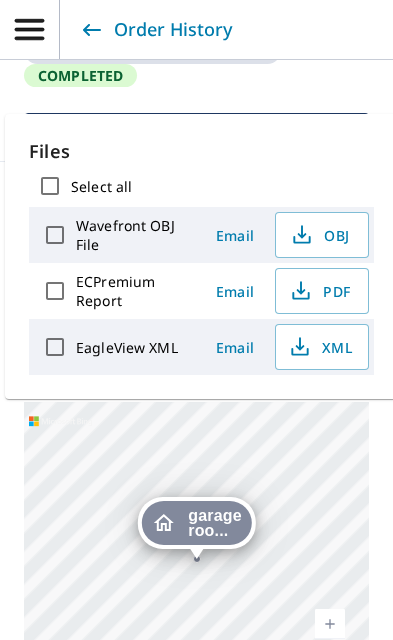 click on "Select all" at bounding box center (50, 186) 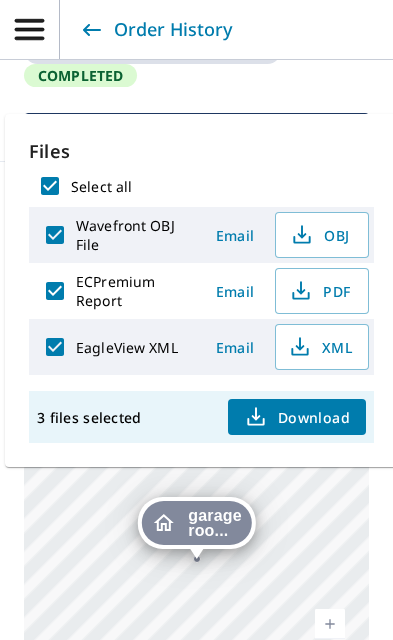 click on "EagleView XML" at bounding box center (127, 347) 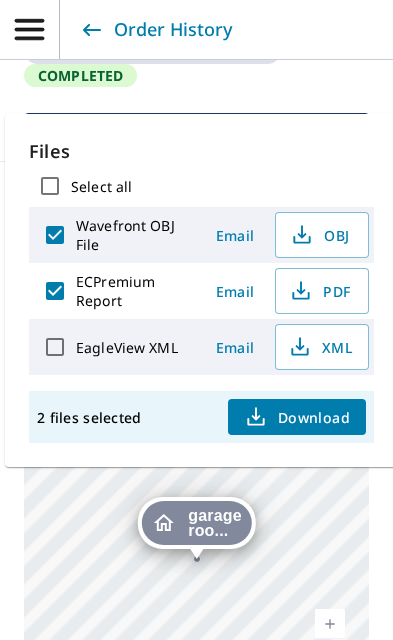 click on "EagleView XML" at bounding box center (55, 347) 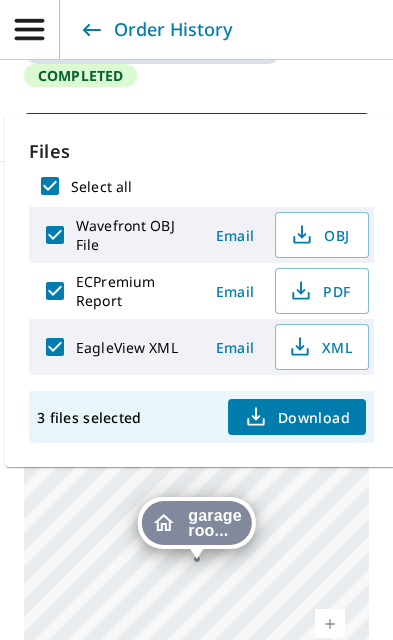 click 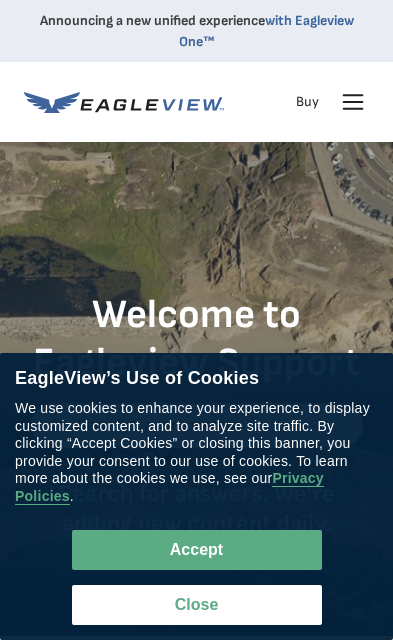 scroll, scrollTop: 0, scrollLeft: 0, axis: both 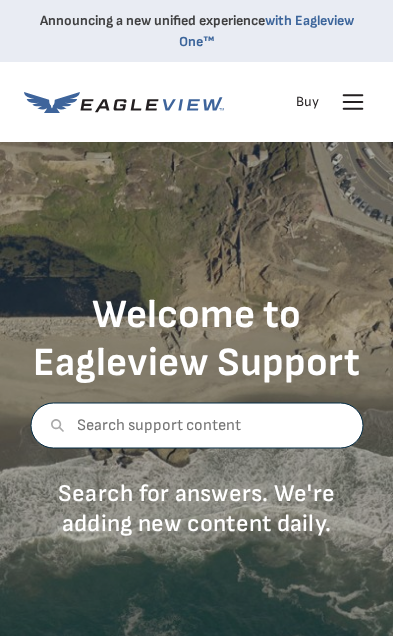 click at bounding box center (196, 426) 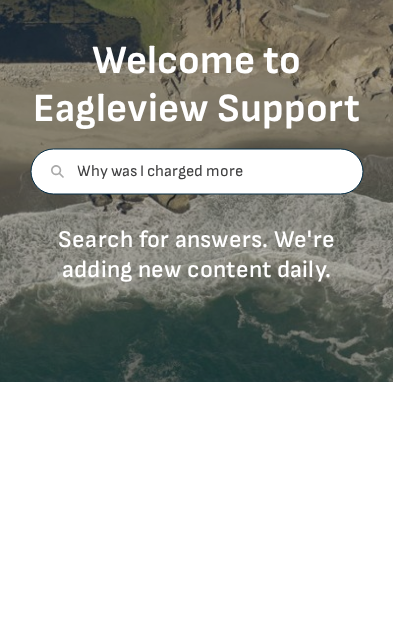 type on "Why was I charged more" 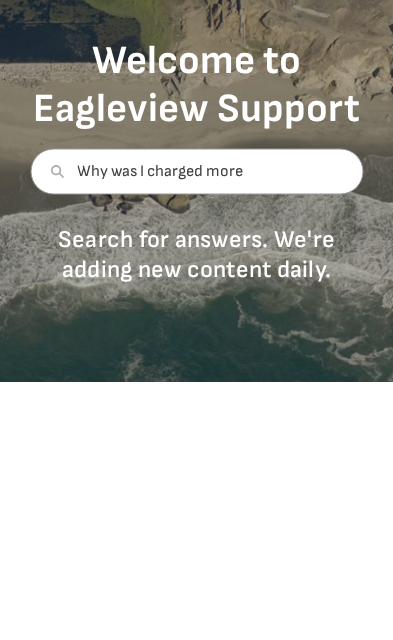scroll, scrollTop: 254, scrollLeft: 0, axis: vertical 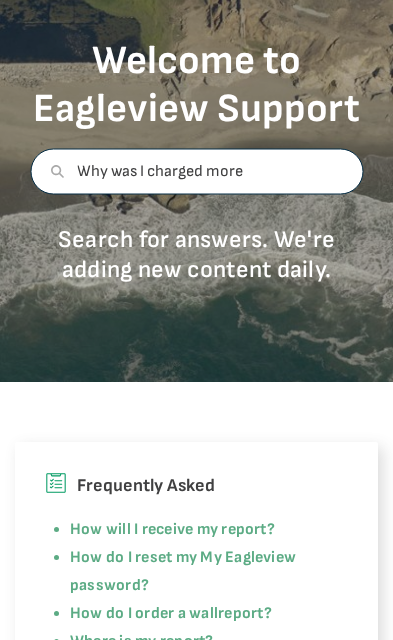 click on "Why was I charged more" at bounding box center (196, 172) 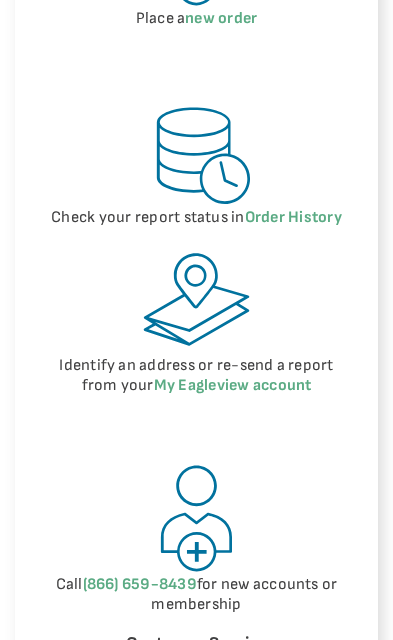 scroll, scrollTop: 1404, scrollLeft: 0, axis: vertical 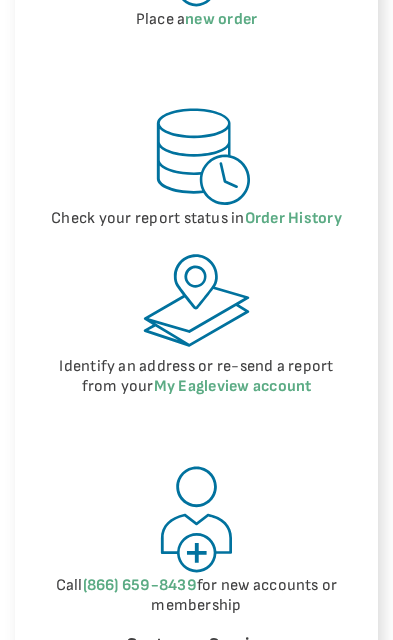 click on "My Eagleview account" at bounding box center (233, 386) 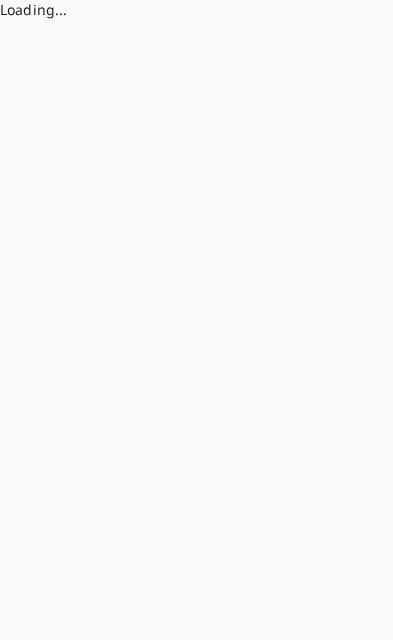 scroll, scrollTop: 0, scrollLeft: 0, axis: both 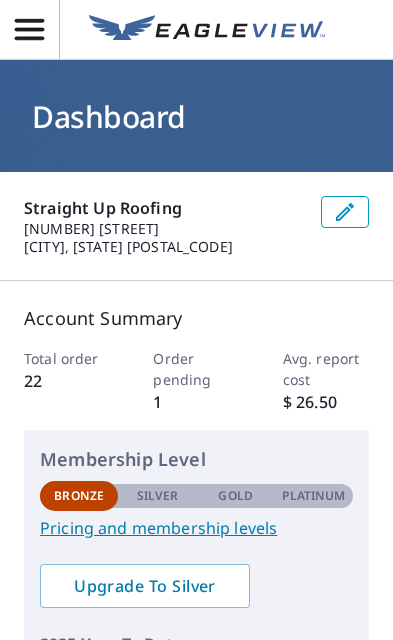 click 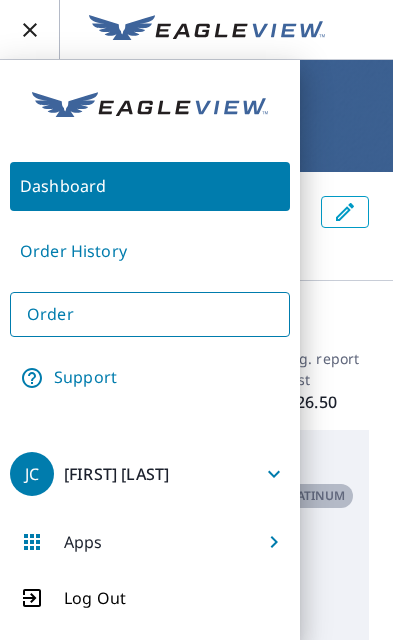 click on "Order History" at bounding box center (150, 251) 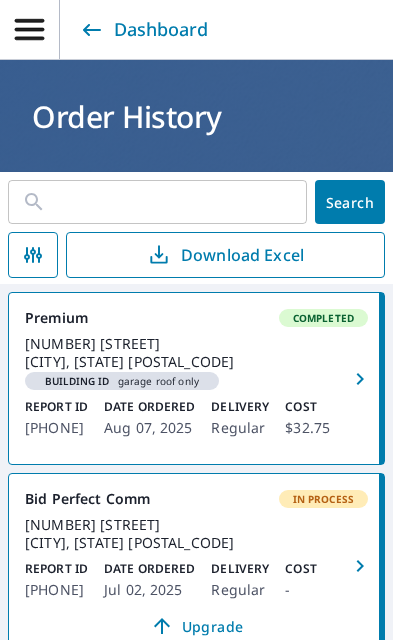 scroll, scrollTop: 0, scrollLeft: 0, axis: both 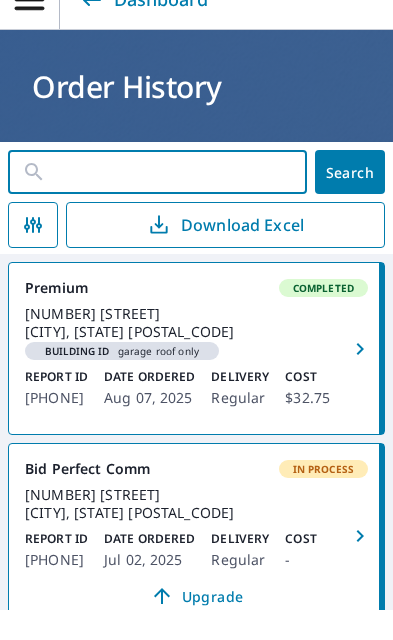 click 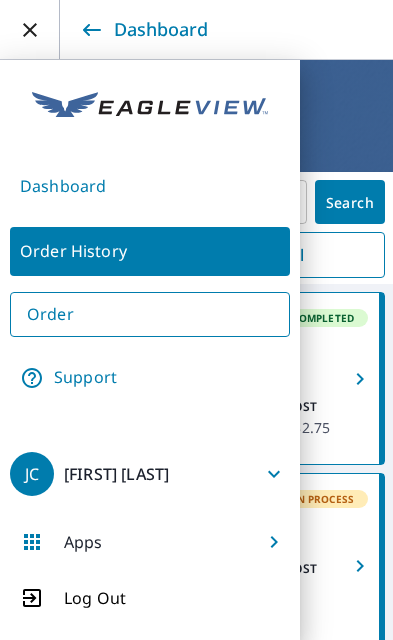 click on "Dashboard" at bounding box center (150, 186) 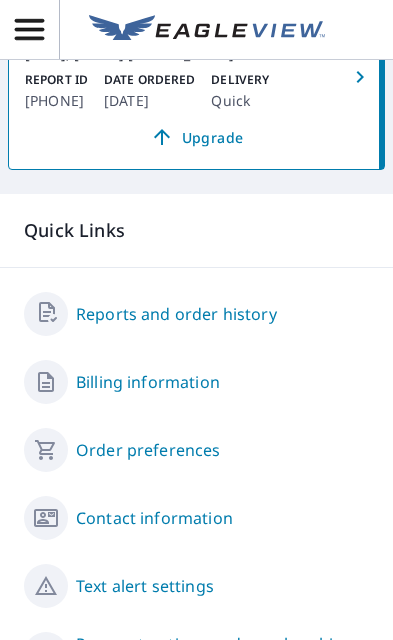scroll, scrollTop: 1661, scrollLeft: 0, axis: vertical 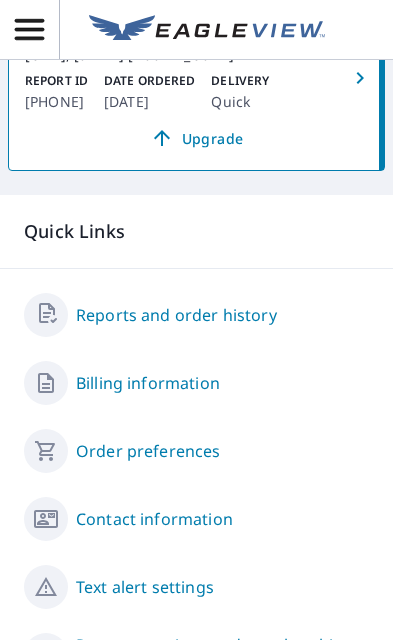 click on "Billing information" at bounding box center (148, 383) 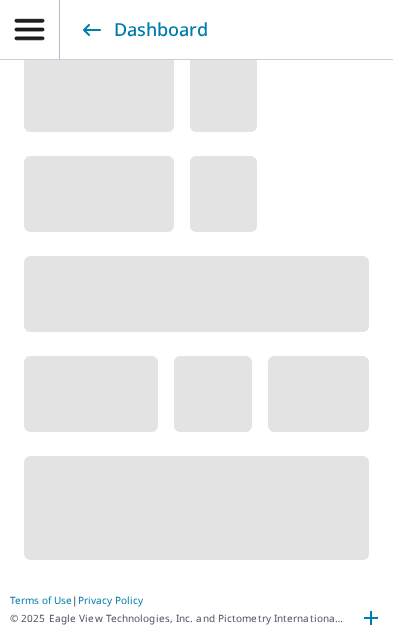 scroll, scrollTop: 426, scrollLeft: 0, axis: vertical 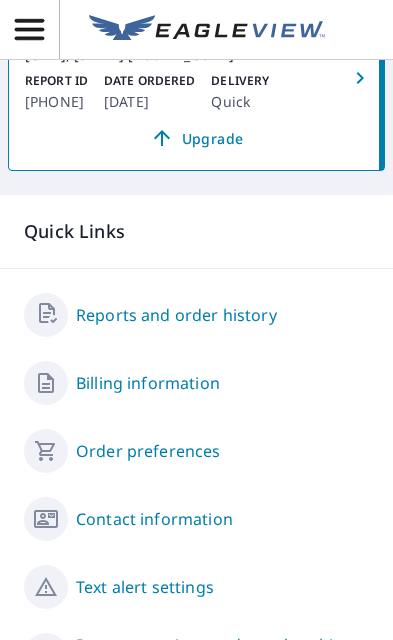 click on "Reports and order history" at bounding box center [176, 315] 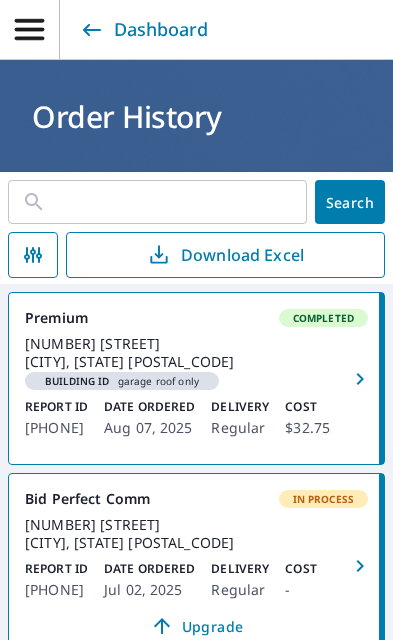 scroll, scrollTop: 0, scrollLeft: 0, axis: both 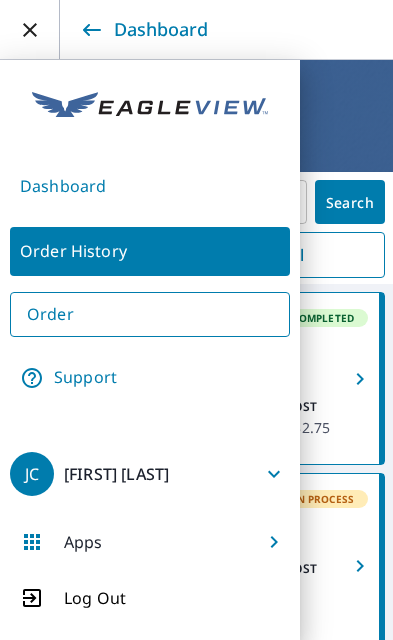 click on "Order History" at bounding box center [150, 251] 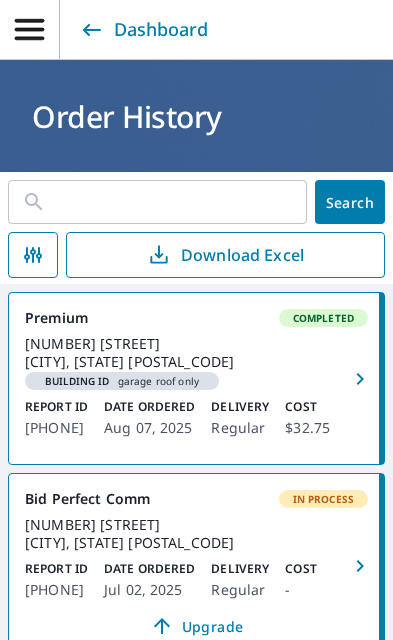 click 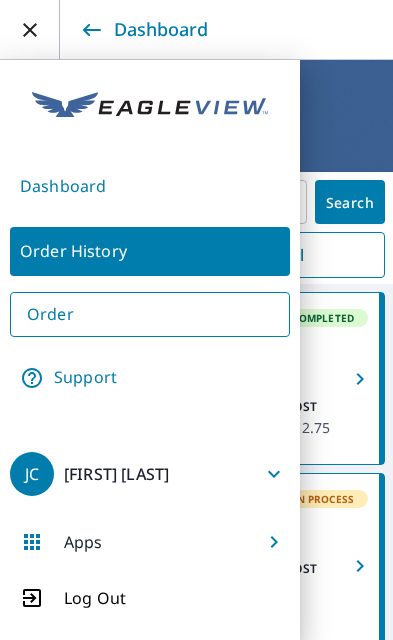 click on "Dashboard" at bounding box center (150, 186) 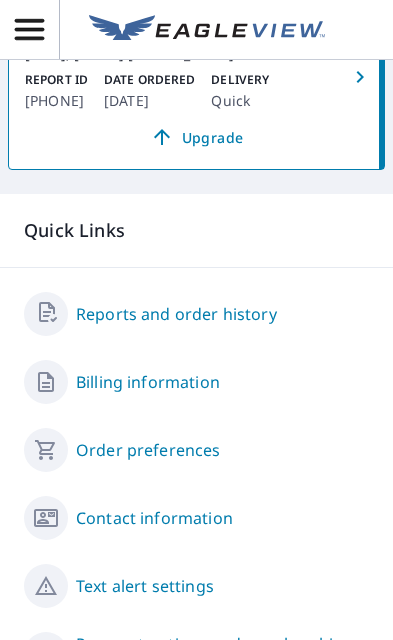 scroll, scrollTop: 1661, scrollLeft: 0, axis: vertical 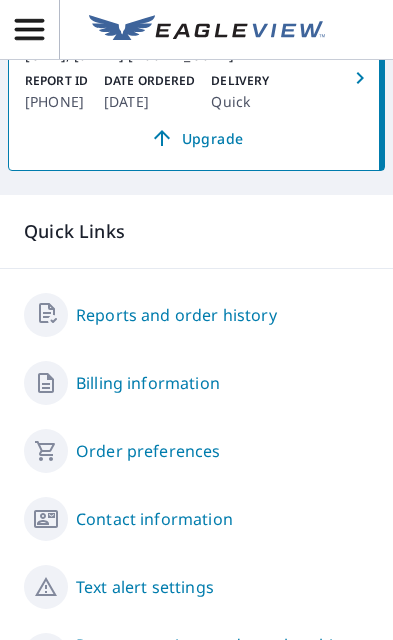 click on "Payment options and membership levels" at bounding box center [222, 657] 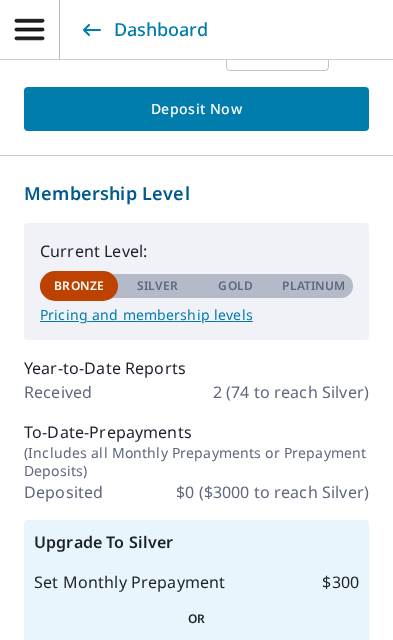 scroll, scrollTop: 475, scrollLeft: 0, axis: vertical 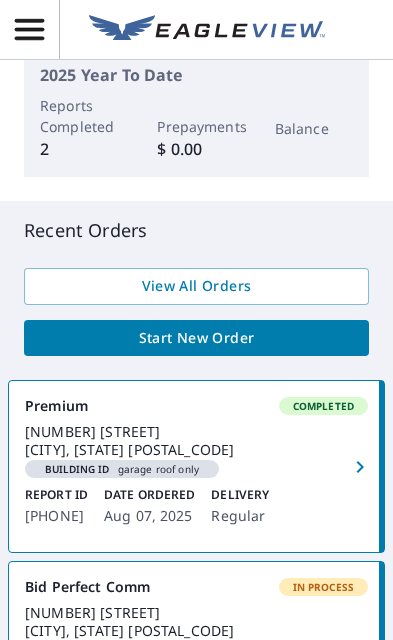 click at bounding box center (359, 467) 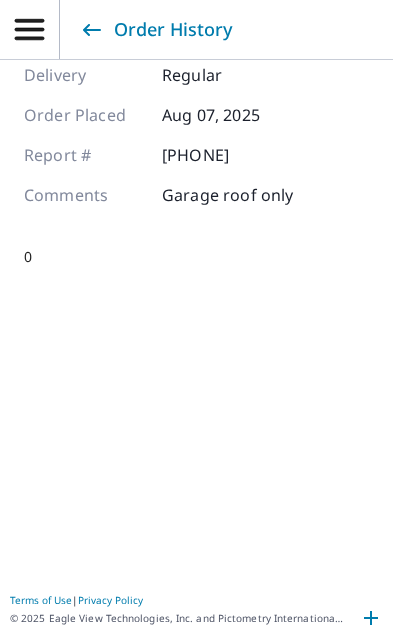 scroll, scrollTop: 269, scrollLeft: 0, axis: vertical 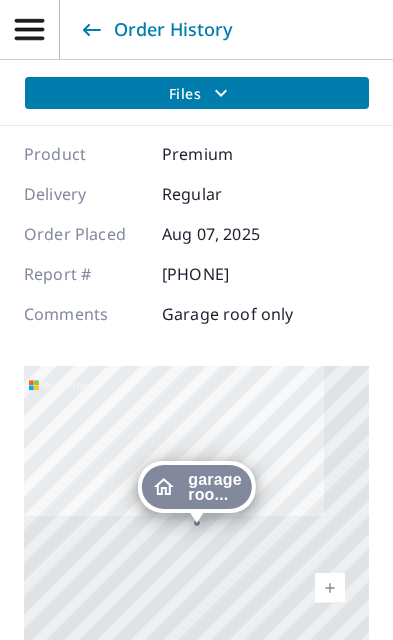 click 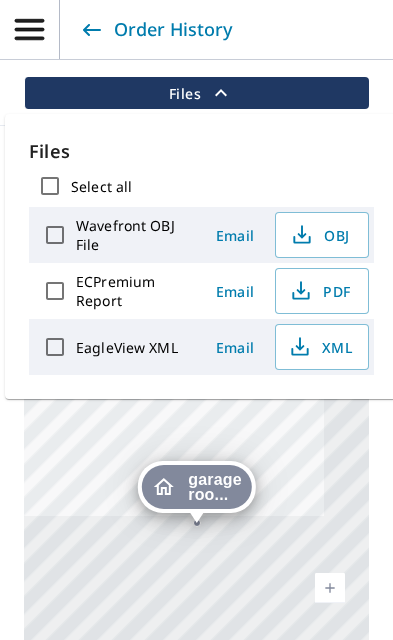 scroll, scrollTop: 119, scrollLeft: 5, axis: both 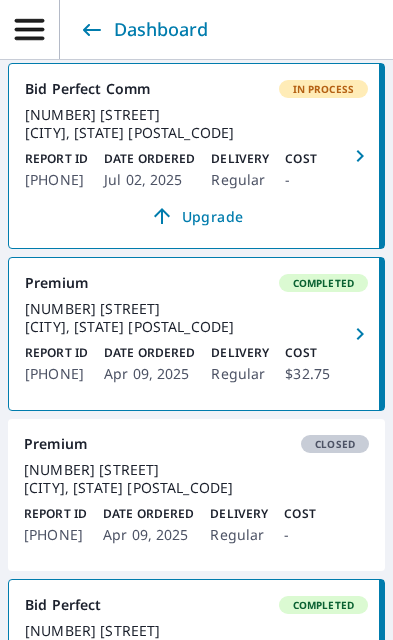 click 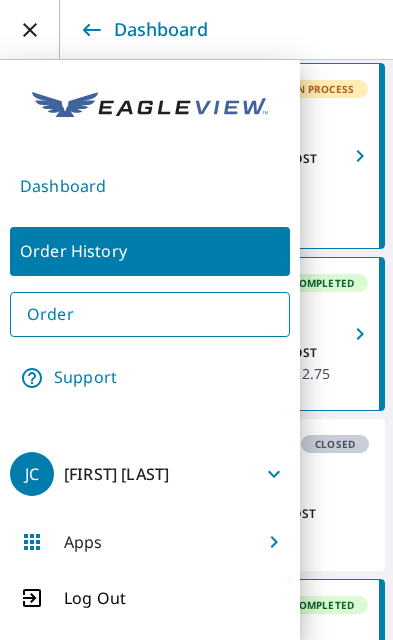 click on "Dashboard" at bounding box center [150, 186] 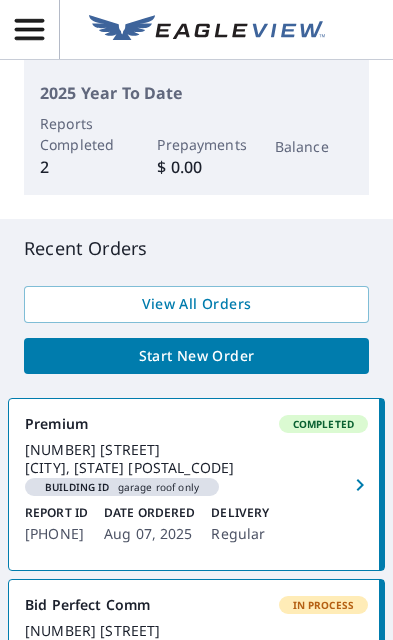 scroll, scrollTop: 555, scrollLeft: 0, axis: vertical 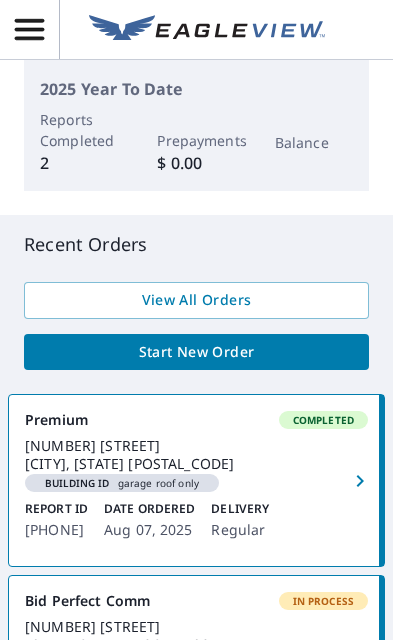 click on "View All Orders" at bounding box center [196, 300] 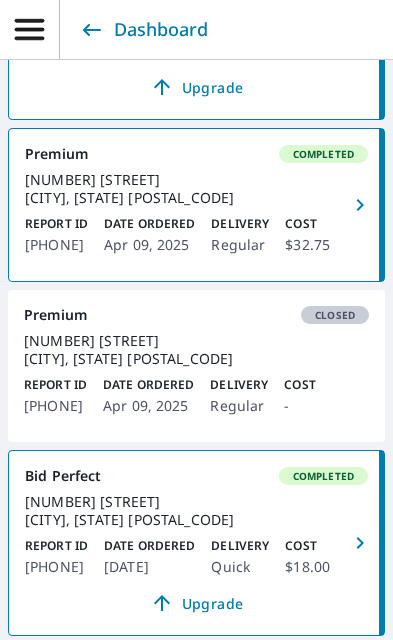 scroll, scrollTop: 490, scrollLeft: 0, axis: vertical 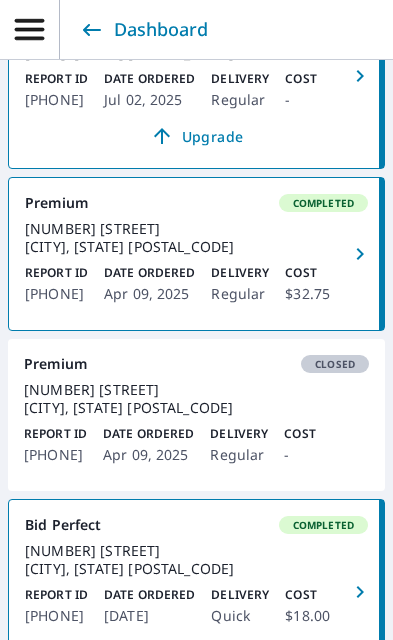 click on "Dashboard" at bounding box center [142, 30] 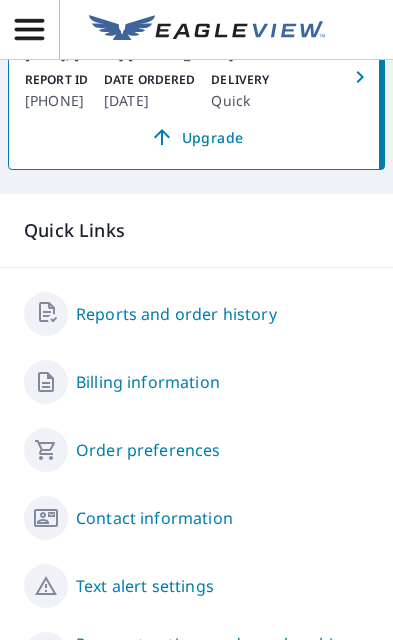 scroll, scrollTop: 1661, scrollLeft: 0, axis: vertical 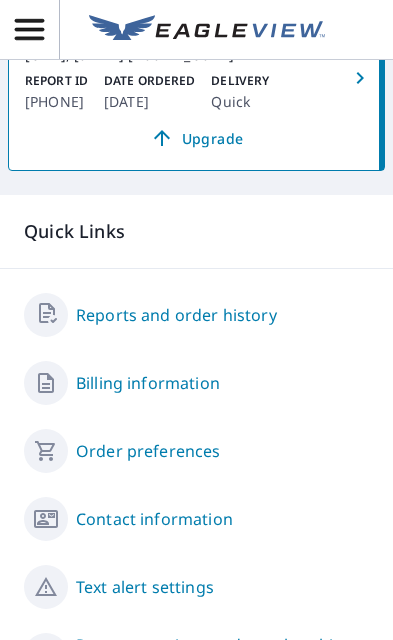 click on "Order preferences" at bounding box center (148, 451) 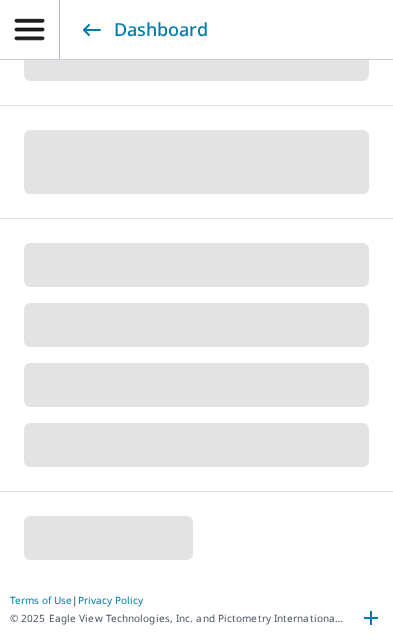 scroll, scrollTop: 192, scrollLeft: 0, axis: vertical 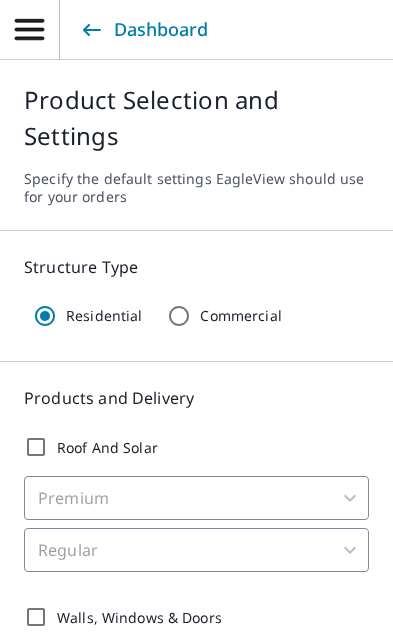 click on "Dashboard" at bounding box center [142, 30] 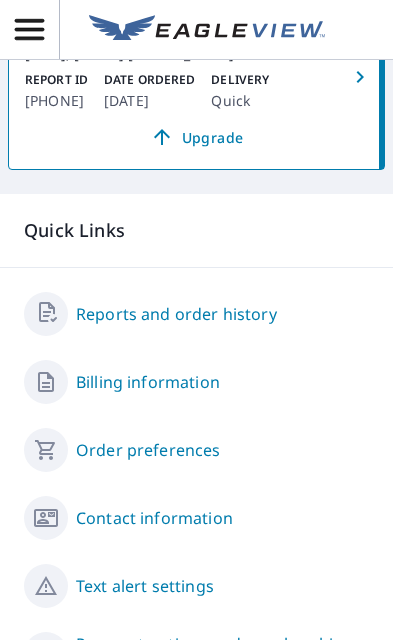 scroll, scrollTop: 1661, scrollLeft: 0, axis: vertical 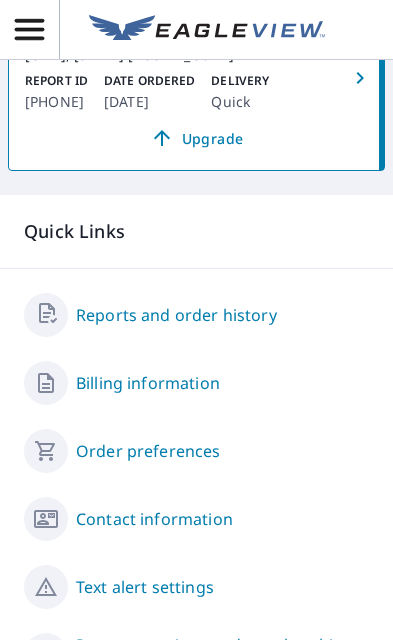click on "Text alert settings" at bounding box center (145, 587) 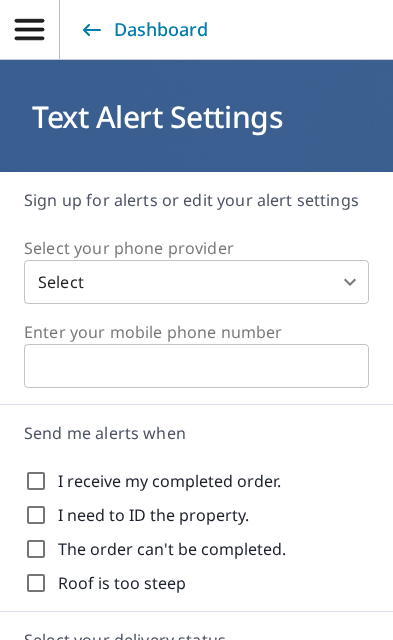 scroll, scrollTop: 0, scrollLeft: 0, axis: both 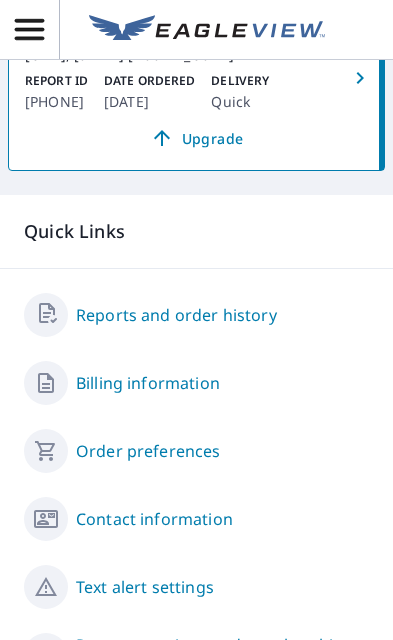 click on "Reports and order history" at bounding box center [176, 315] 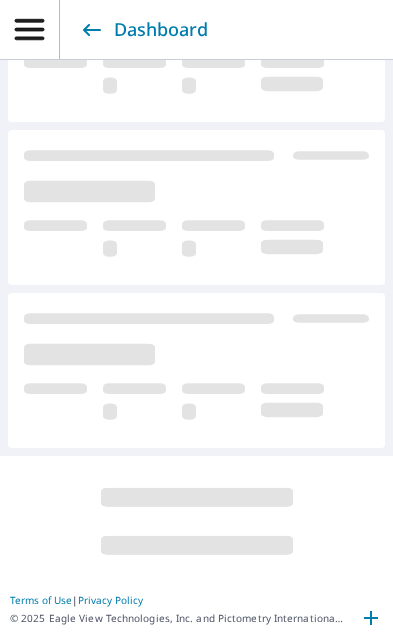 scroll, scrollTop: 532, scrollLeft: 0, axis: vertical 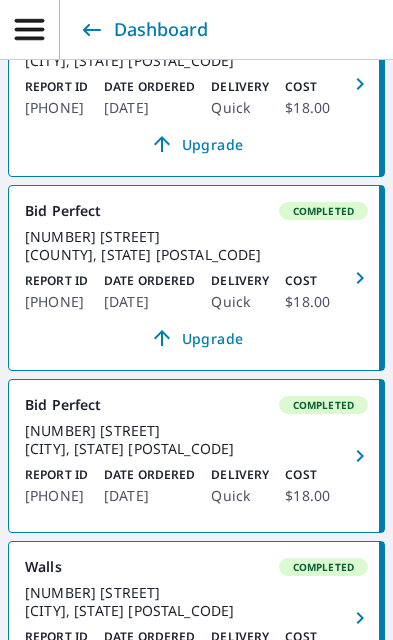 click 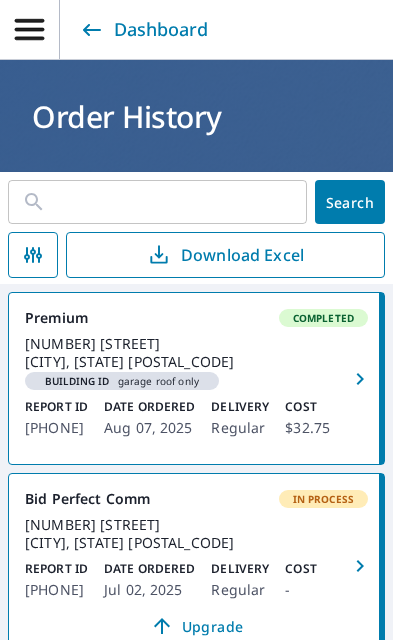 scroll, scrollTop: 0, scrollLeft: 0, axis: both 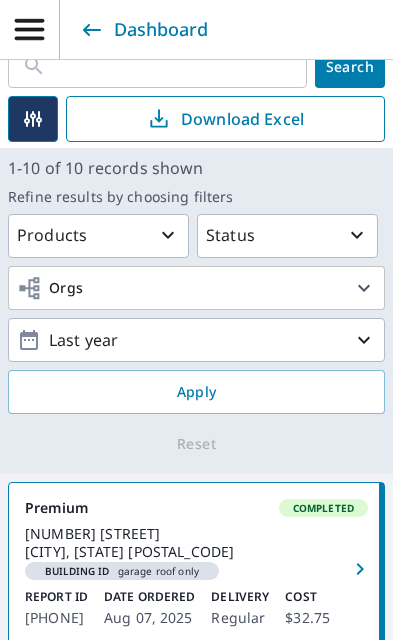 click on "[NUMBER] [STREET]
[CITY], [STATE] [POSTAL_CODE] Building ID garage roof only" at bounding box center [196, 552] 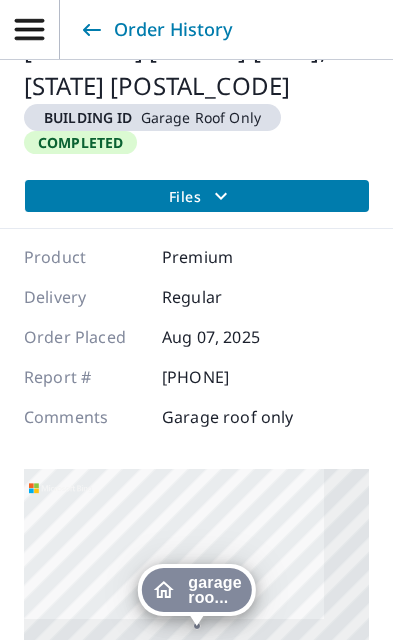 scroll, scrollTop: 162, scrollLeft: 0, axis: vertical 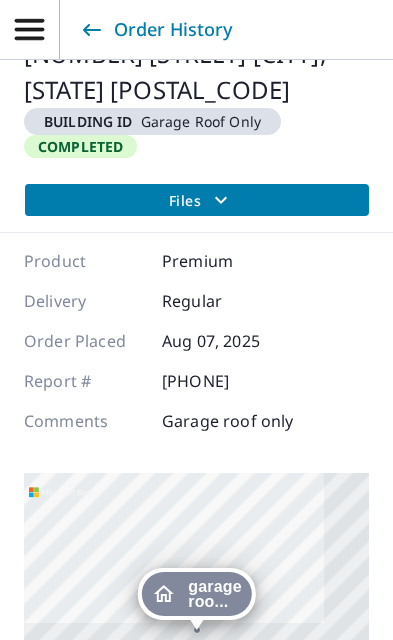 click on "Files" at bounding box center (201, 200) 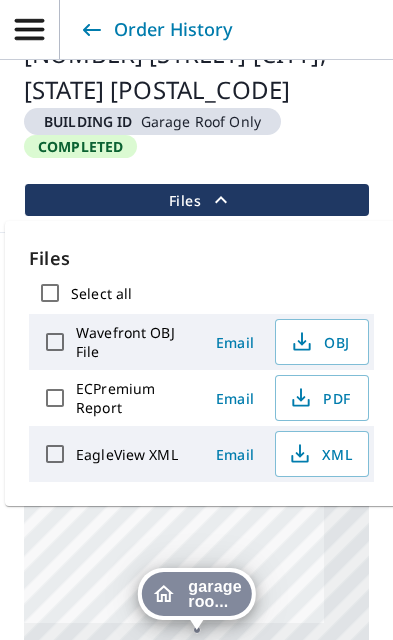 click on "ECPremium Report" at bounding box center [135, 398] 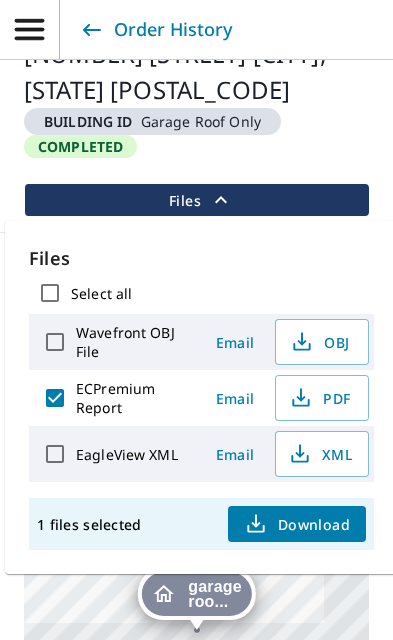 click on "PDF" at bounding box center [320, 398] 